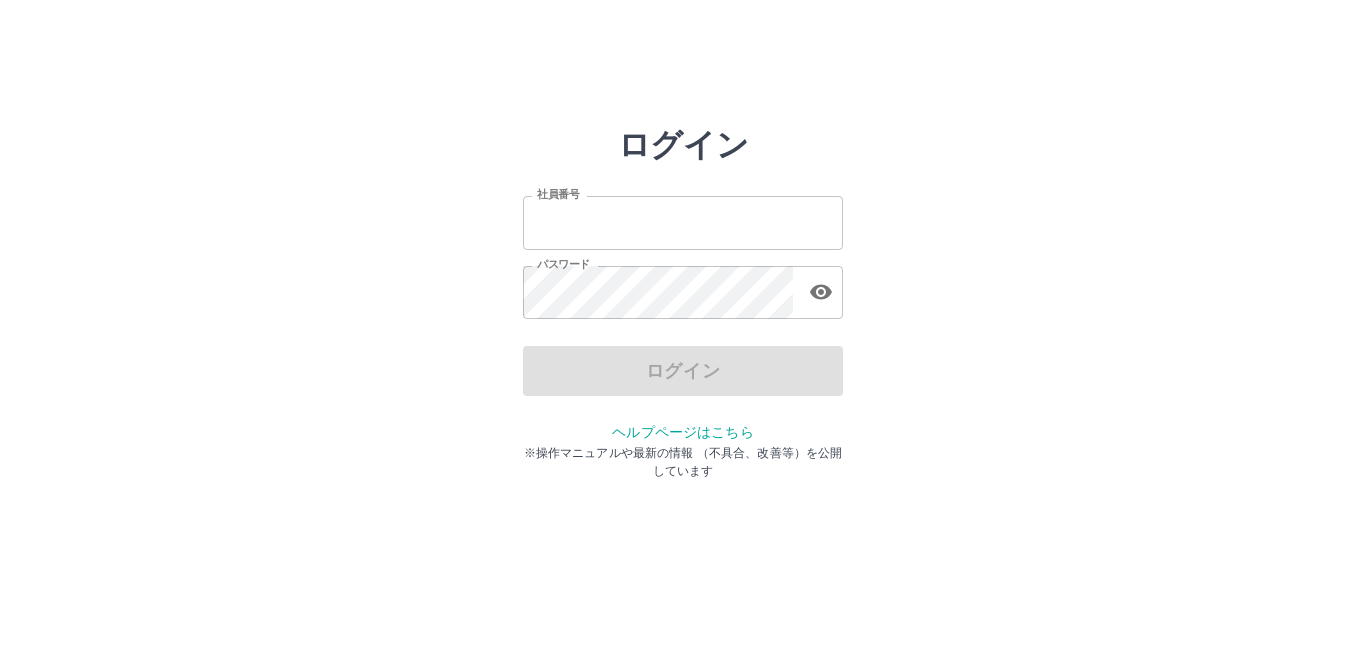 scroll, scrollTop: 0, scrollLeft: 0, axis: both 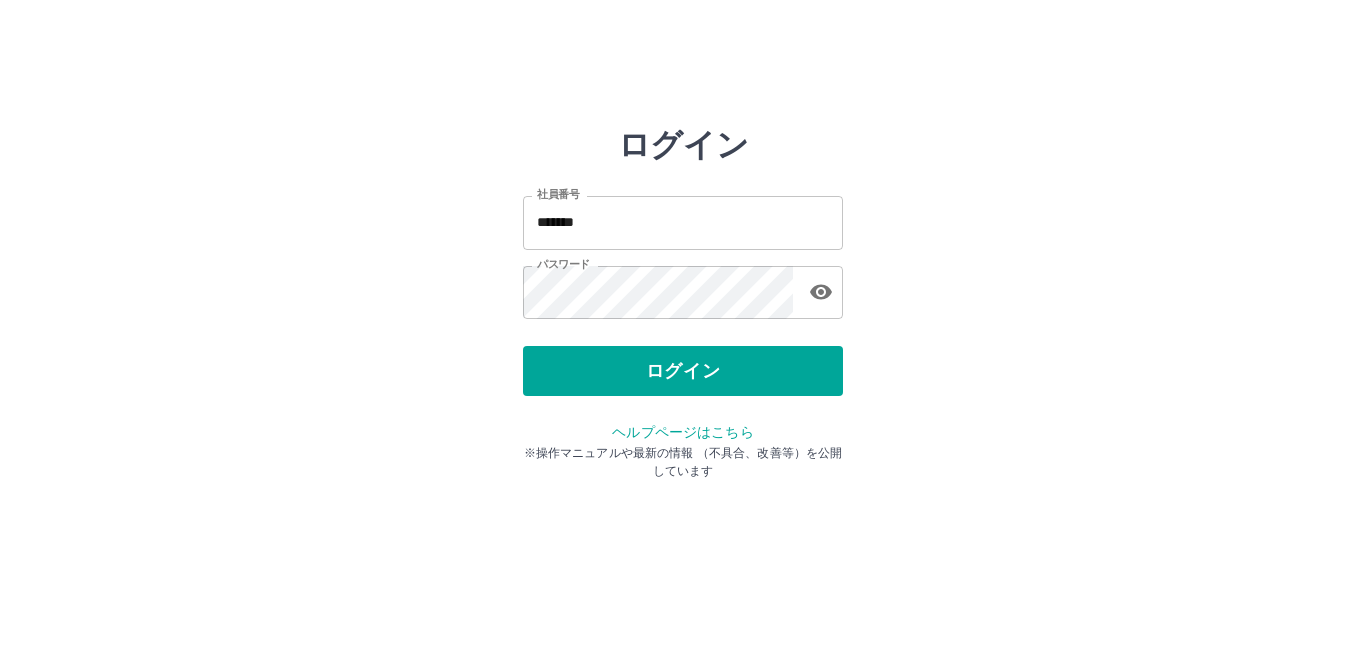 click on "ログイン" at bounding box center (683, 371) 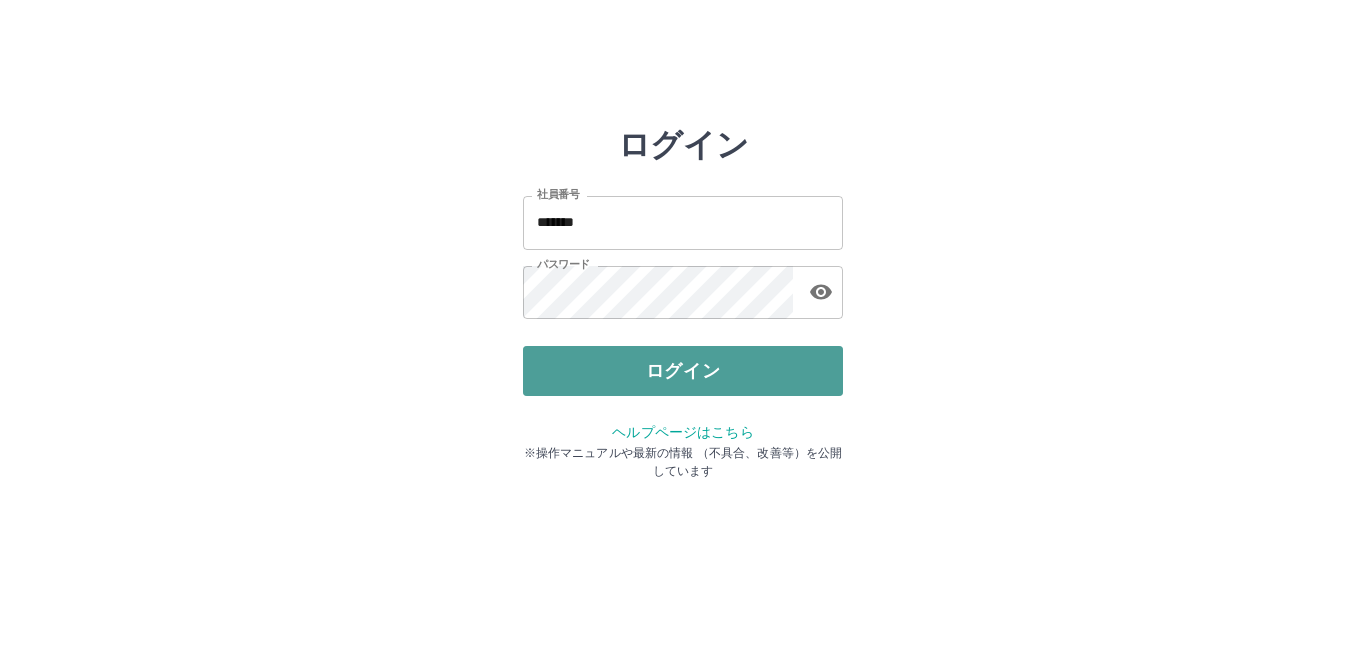 click on "ログイン" at bounding box center (683, 371) 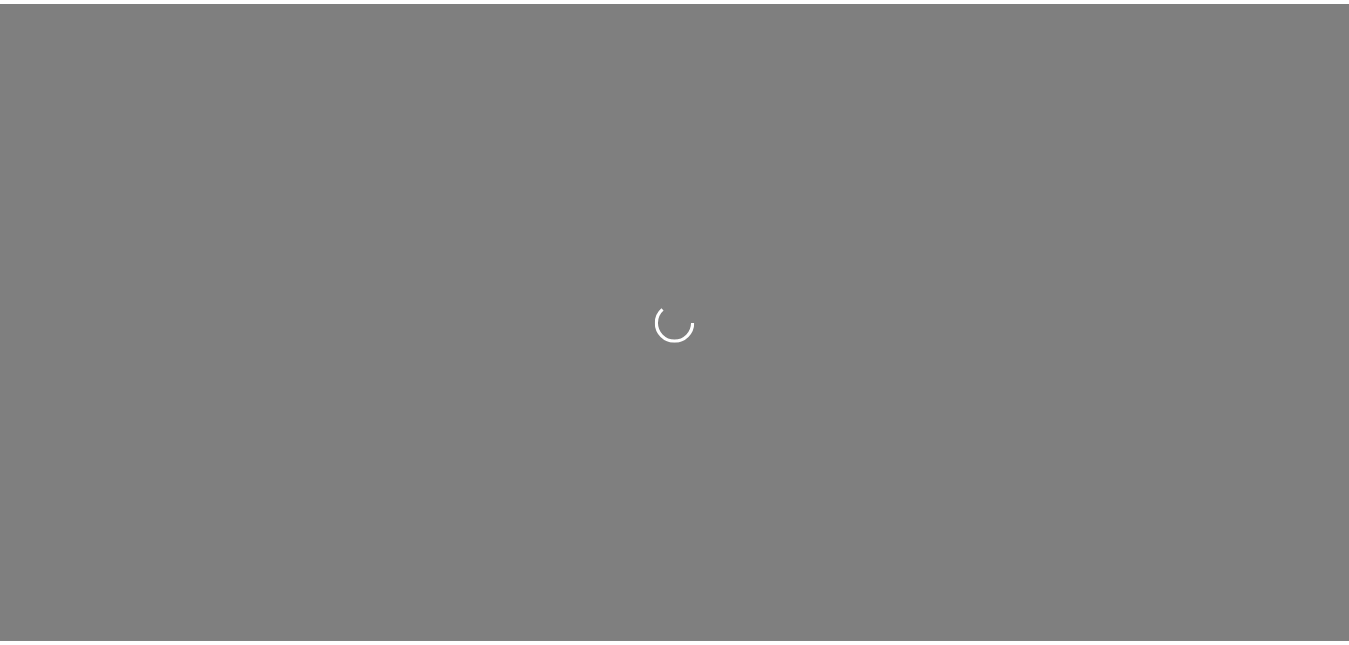 scroll, scrollTop: 0, scrollLeft: 0, axis: both 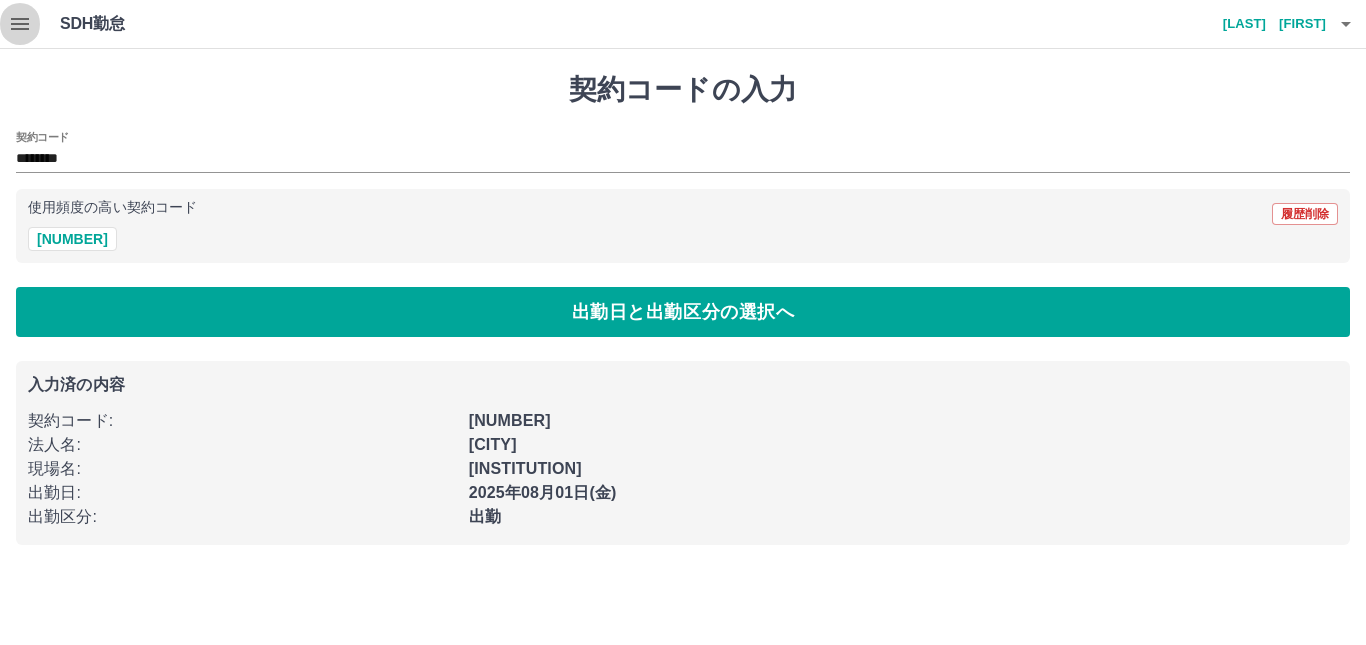 click 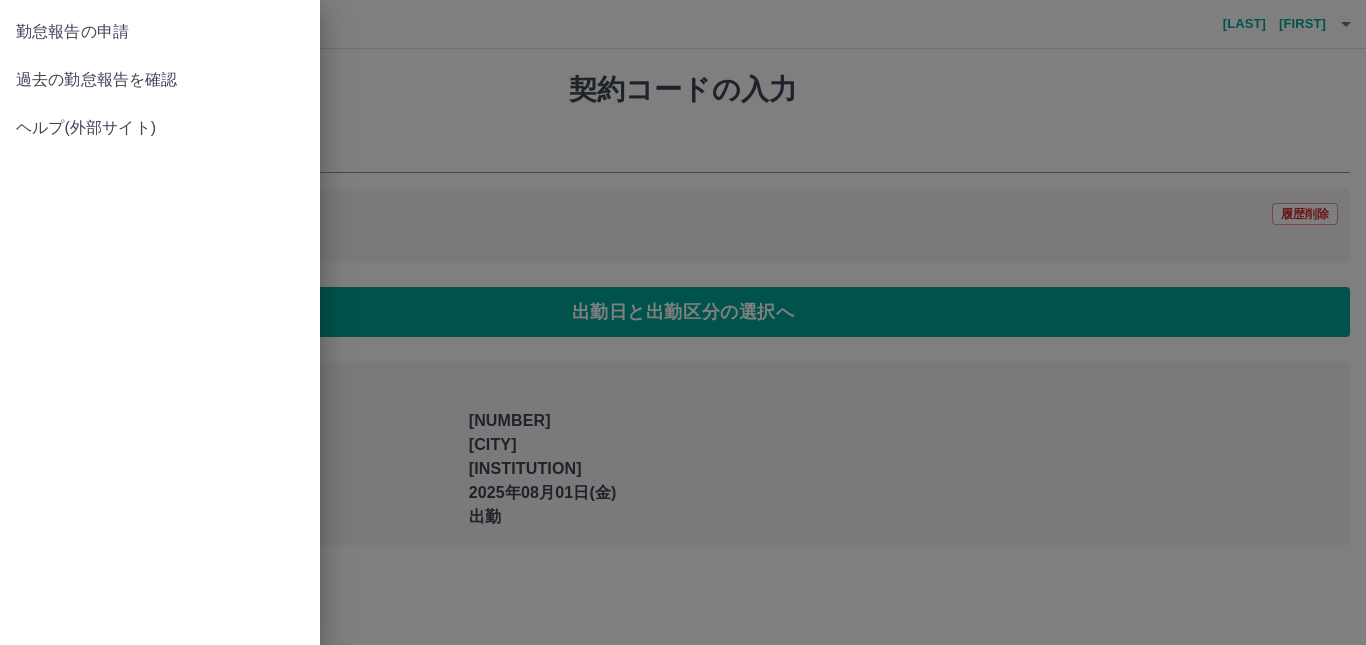 click on "過去の勤怠報告を確認" at bounding box center [160, 80] 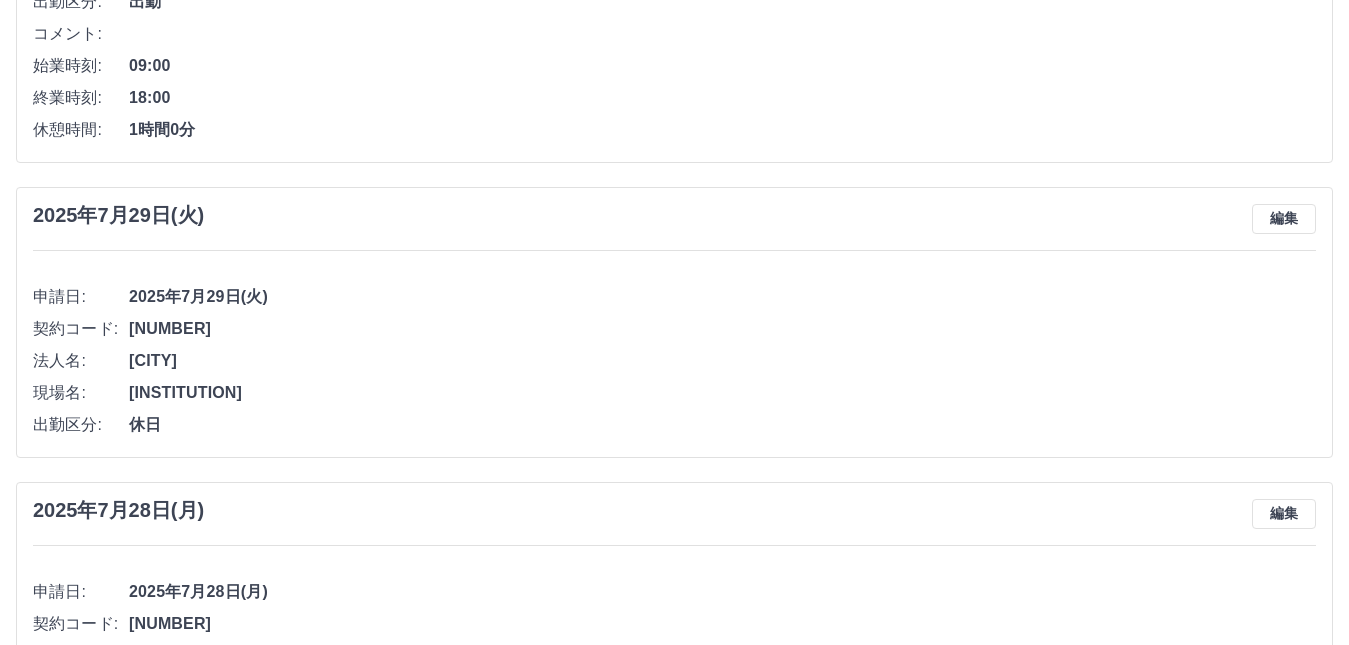 scroll, scrollTop: 0, scrollLeft: 0, axis: both 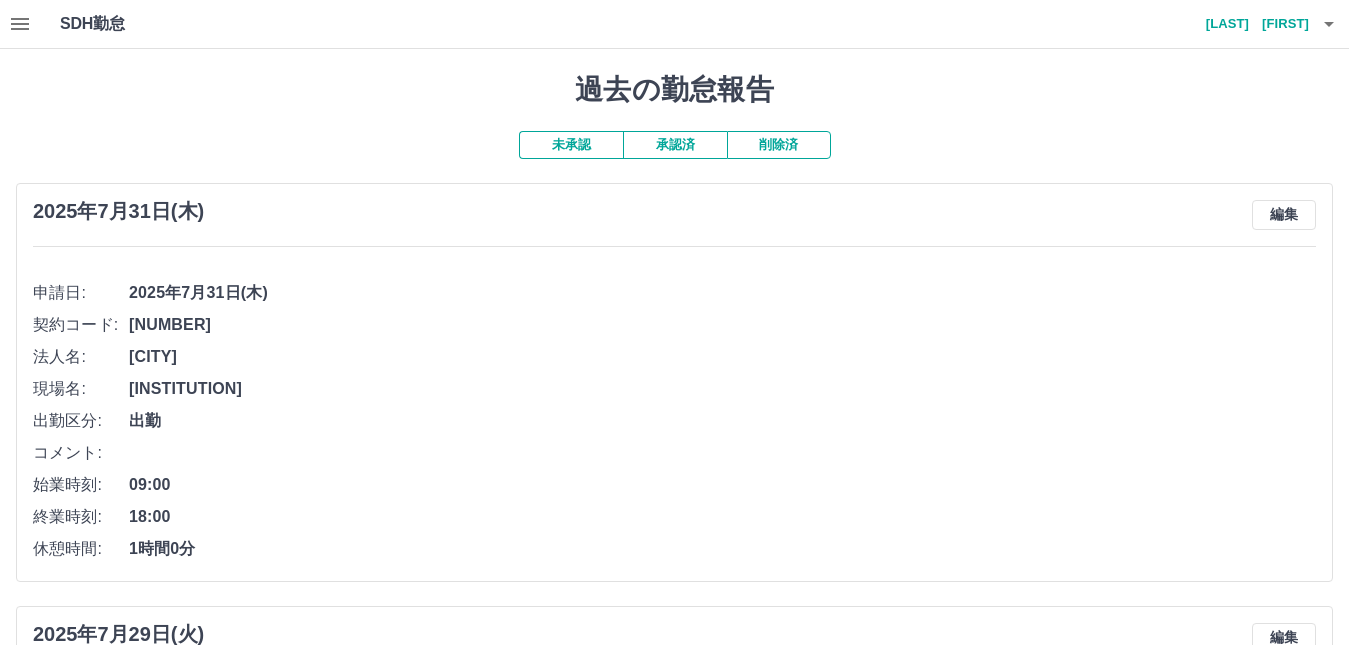 click on "未承認" at bounding box center [571, 145] 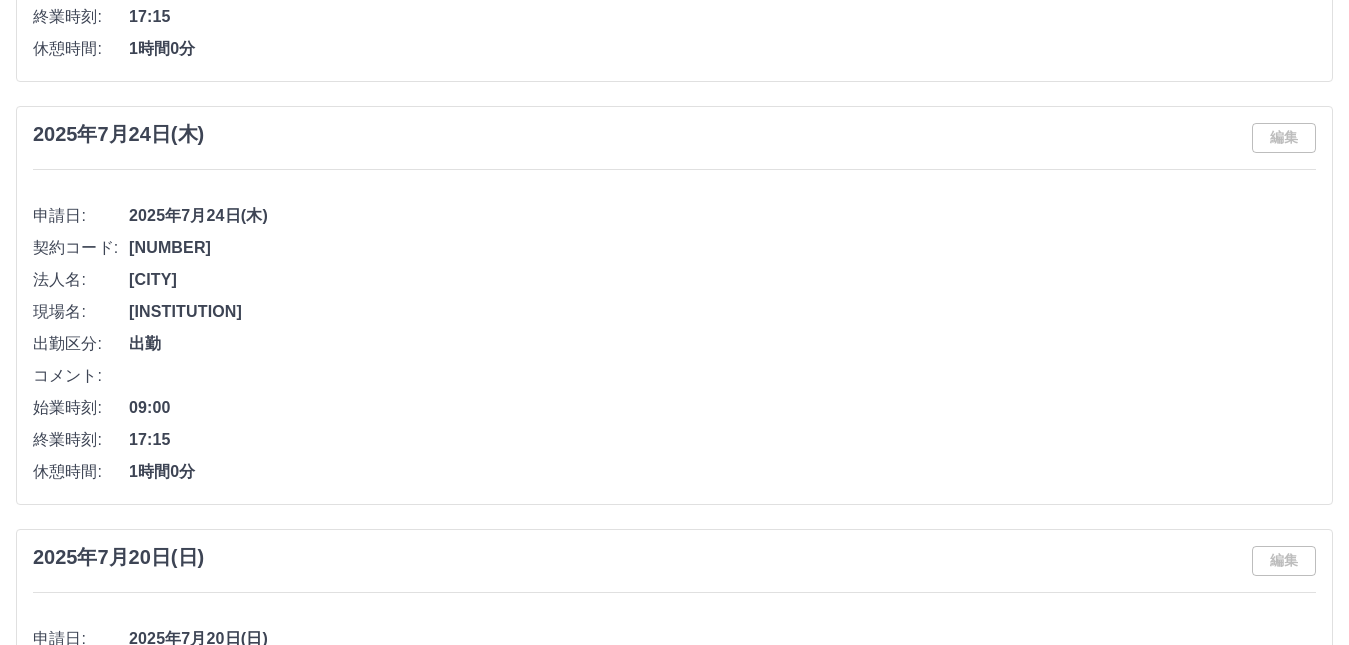 scroll, scrollTop: 0, scrollLeft: 0, axis: both 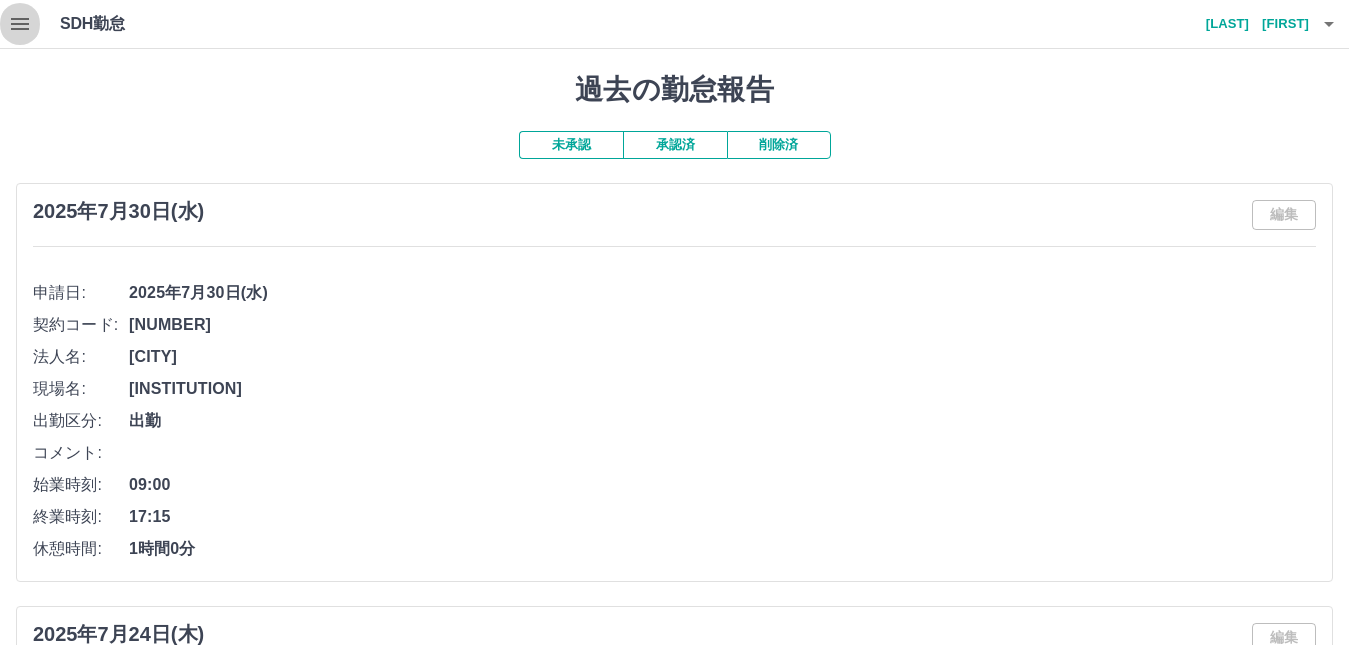 click 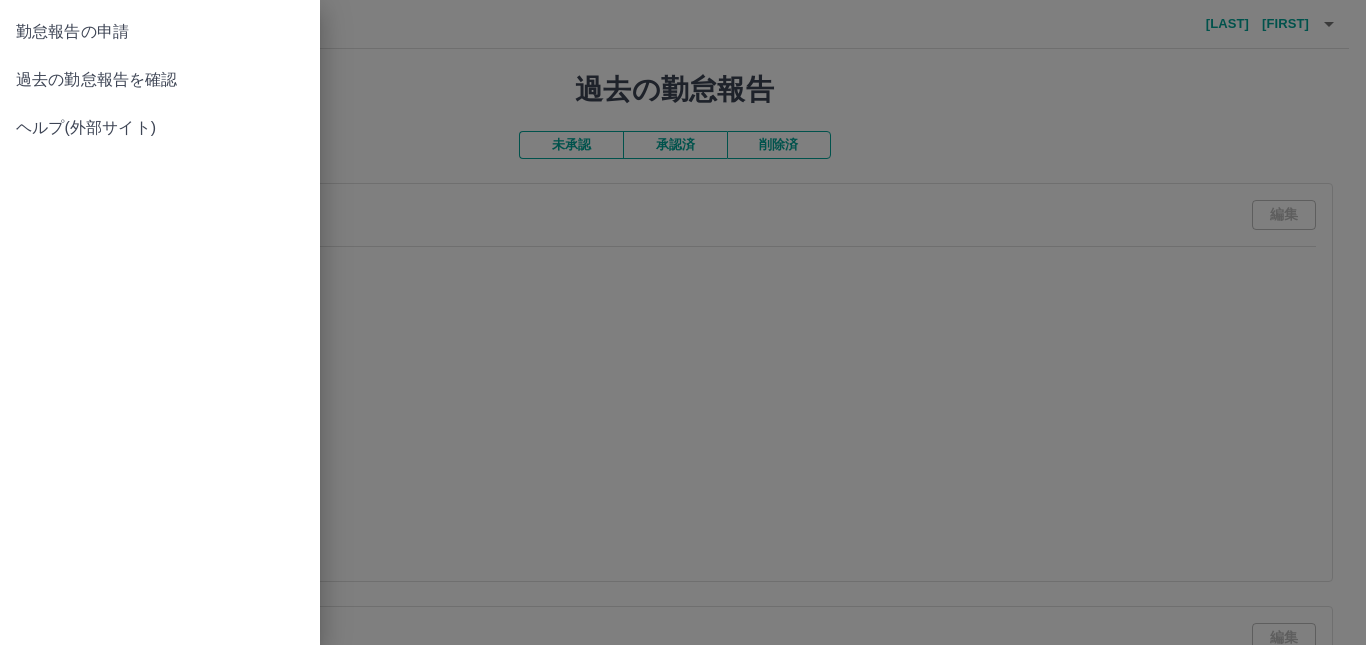 click on "勤怠報告の申請" at bounding box center [160, 32] 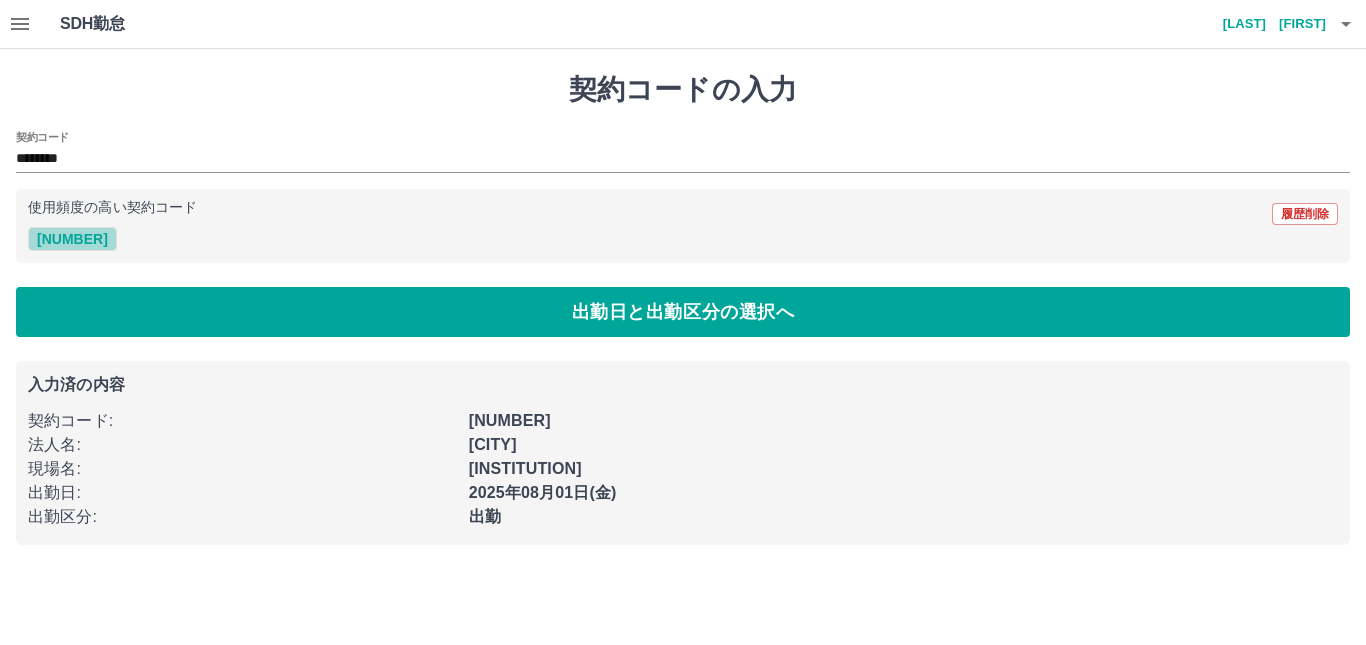 click on "[NUMBER]" at bounding box center [72, 239] 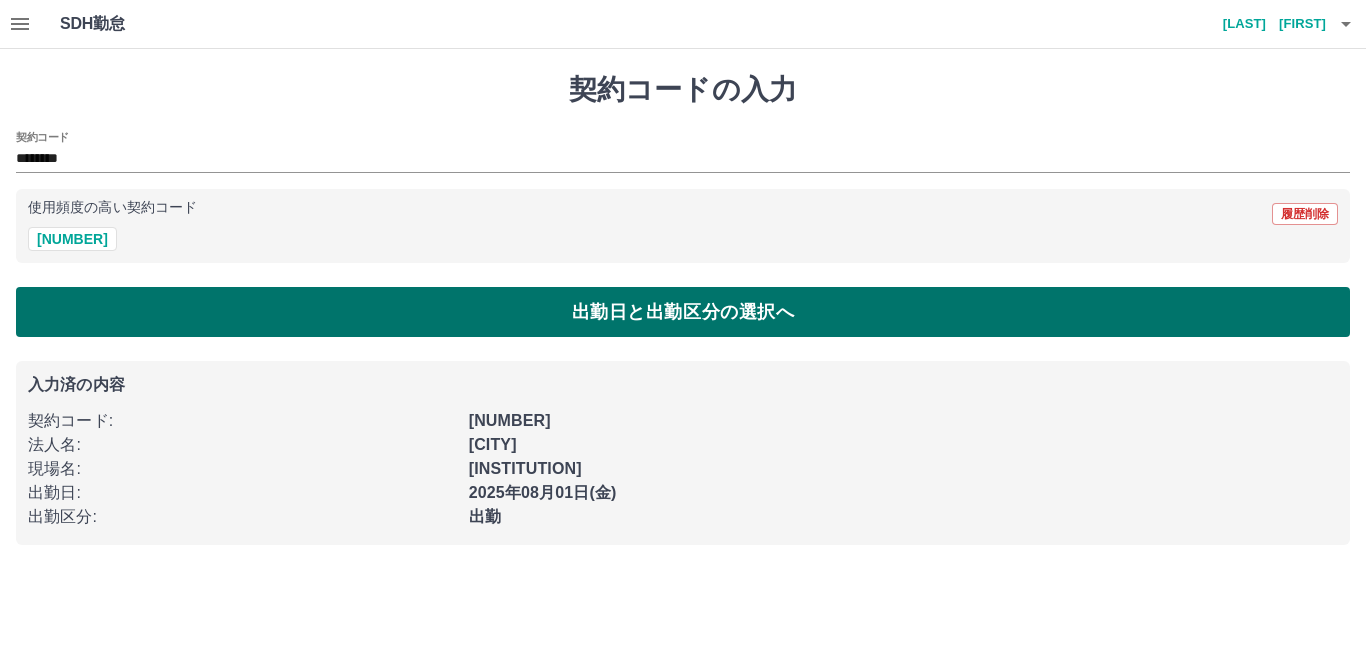 click on "出勤日と出勤区分の選択へ" at bounding box center (683, 312) 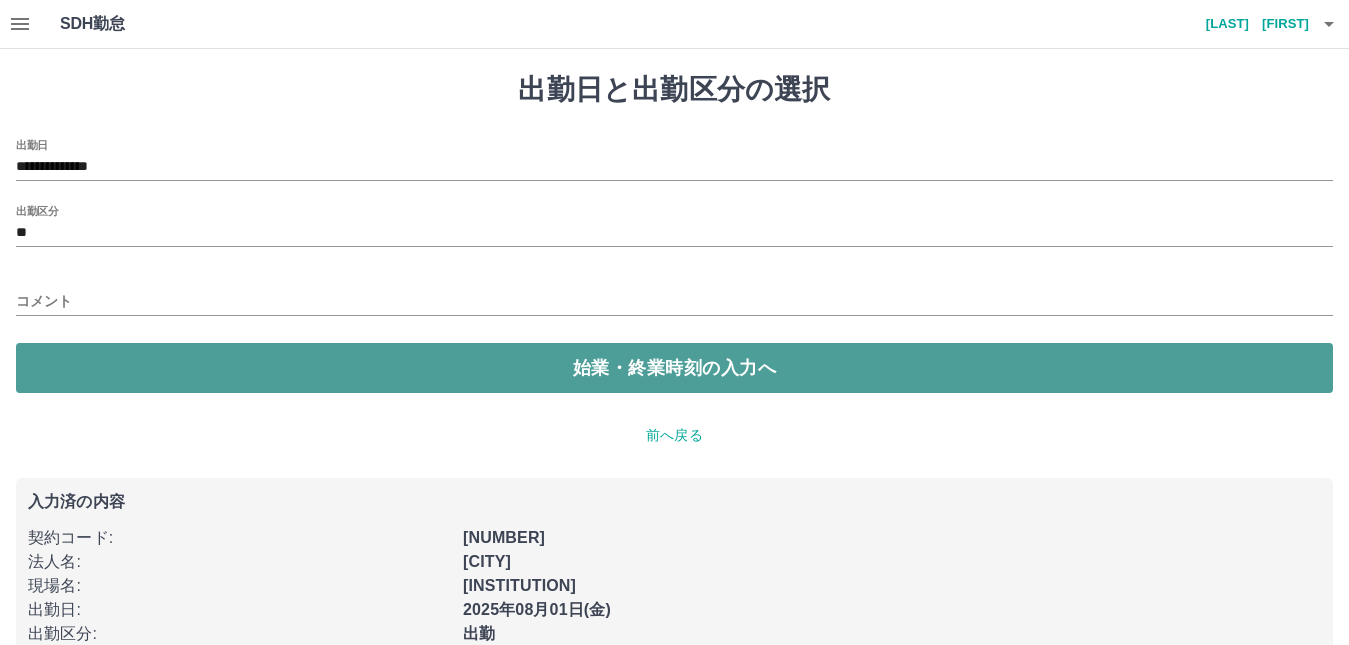 click on "始業・終業時刻の入力へ" at bounding box center [674, 368] 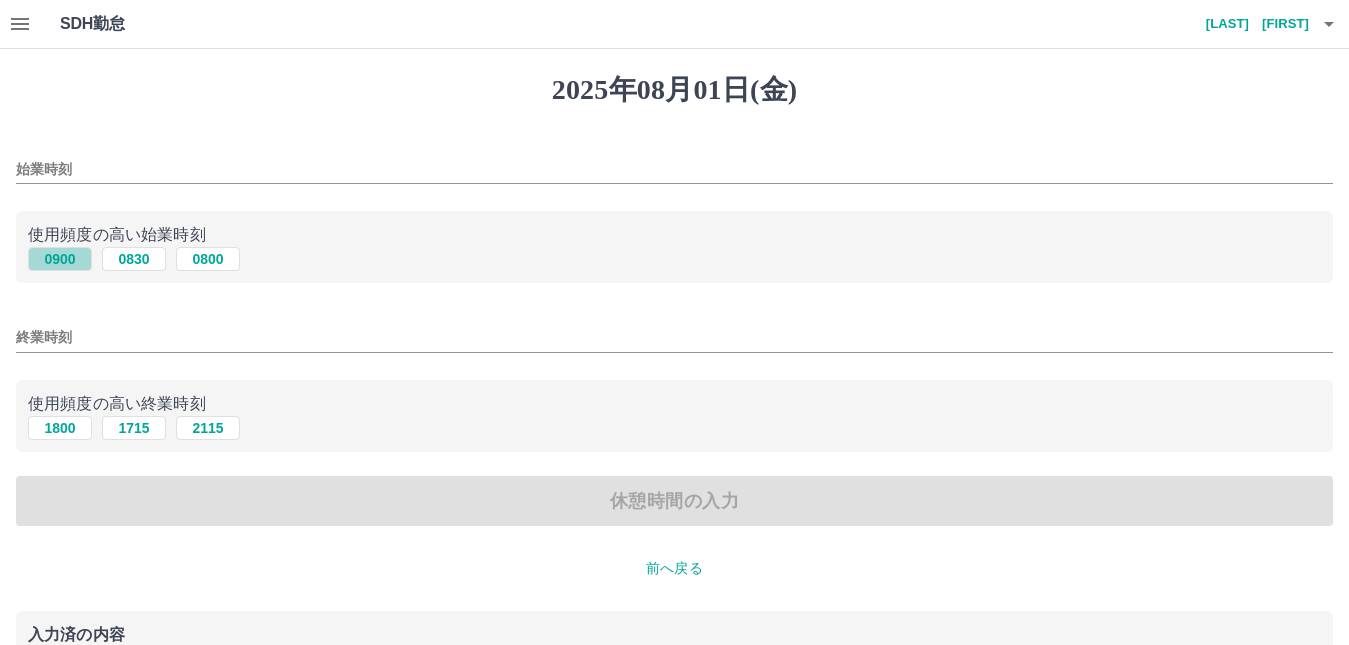 click on "0900" at bounding box center [60, 259] 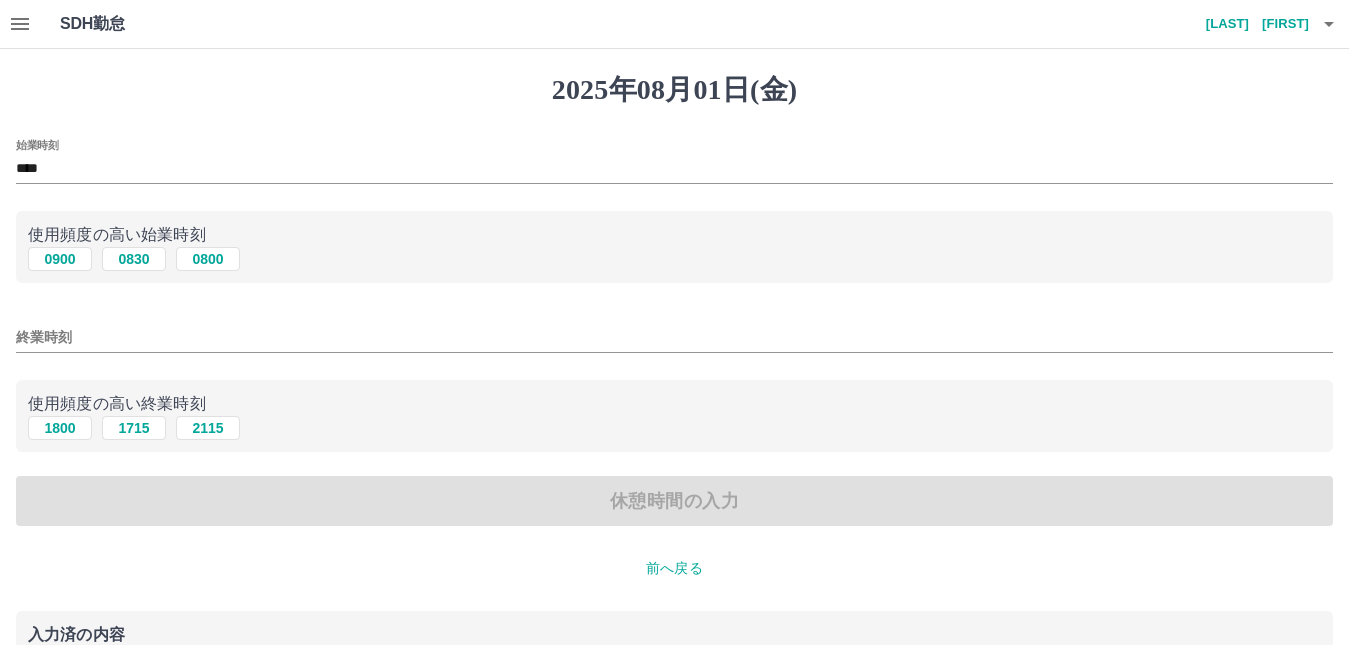 click on "終業時刻" at bounding box center (674, 337) 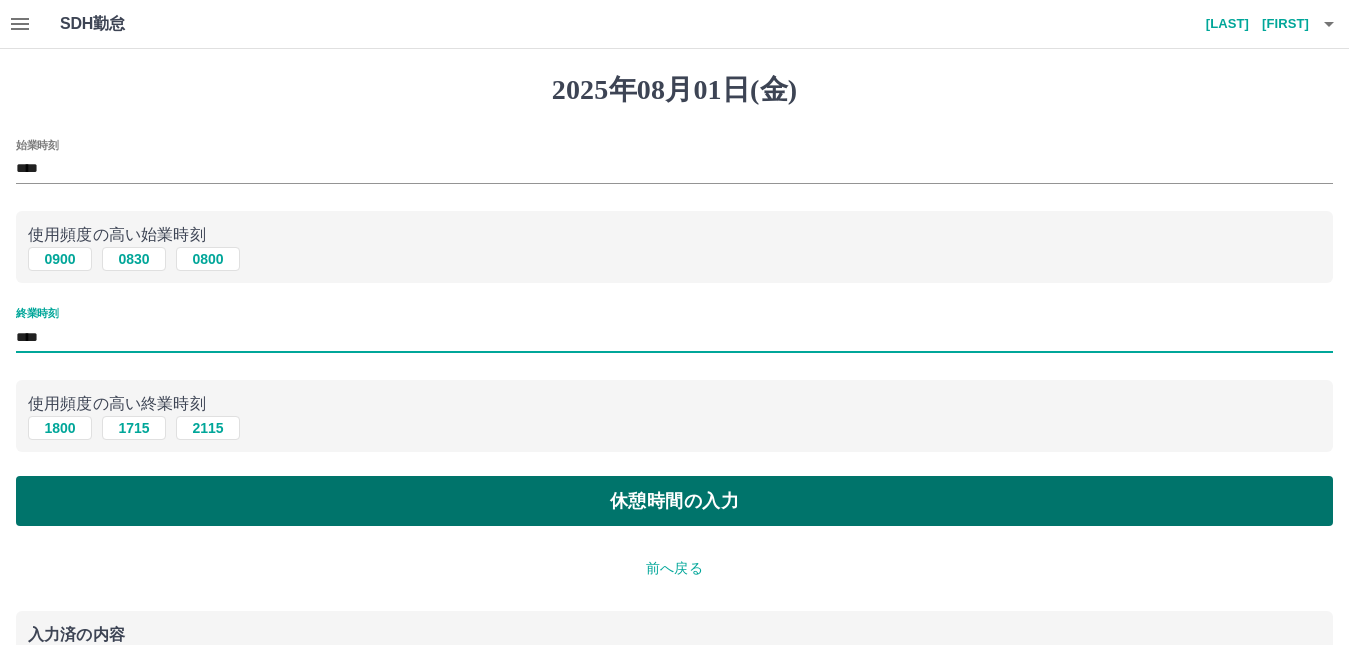 type on "****" 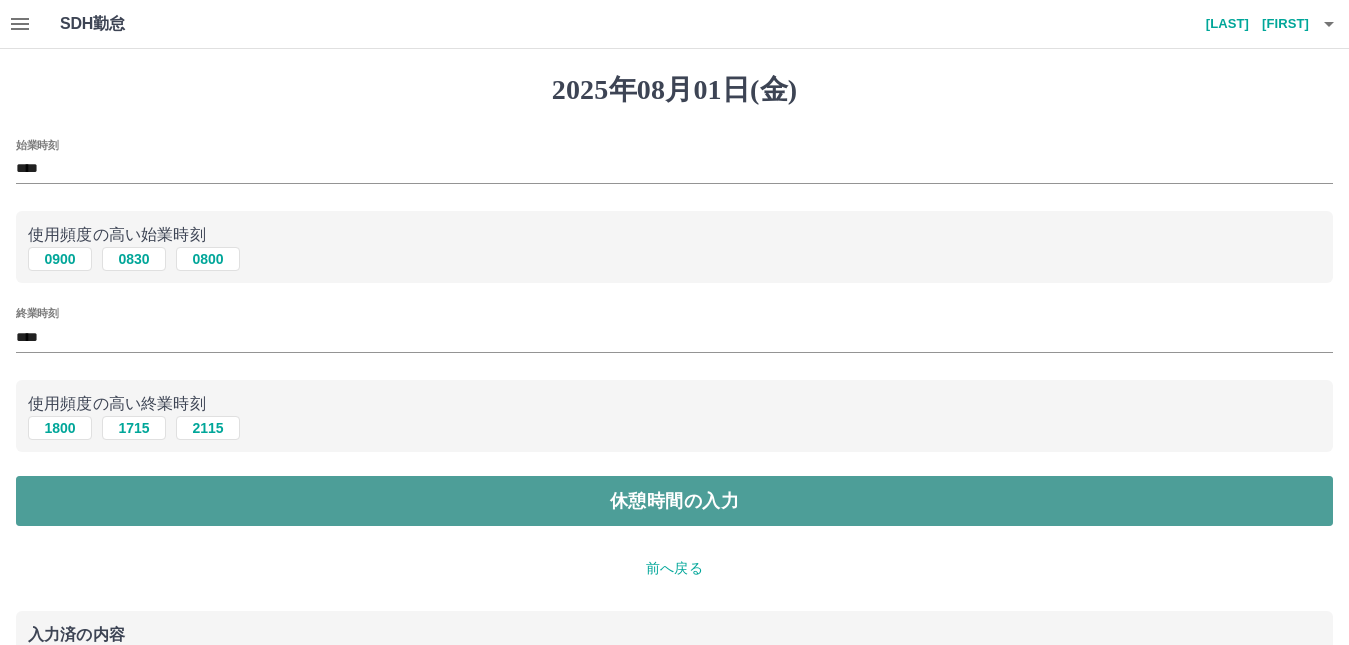 click on "休憩時間の入力" at bounding box center [674, 501] 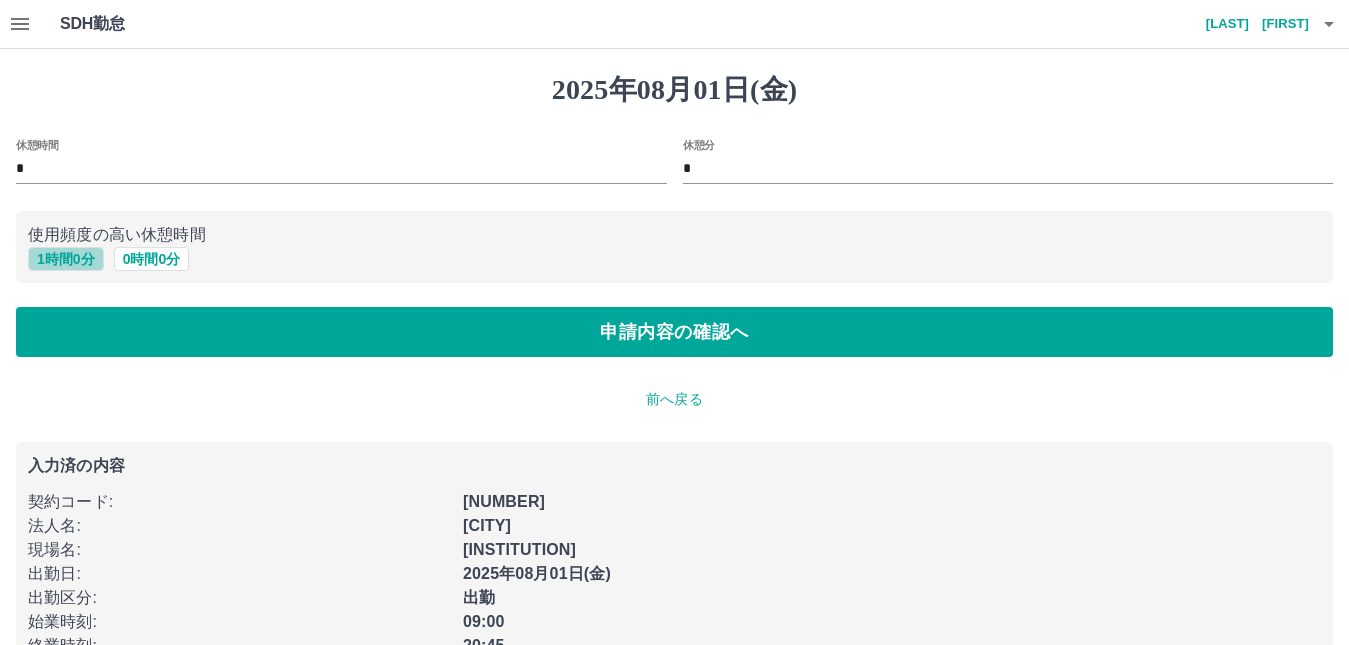 click on "1 時間 0 分" at bounding box center [66, 259] 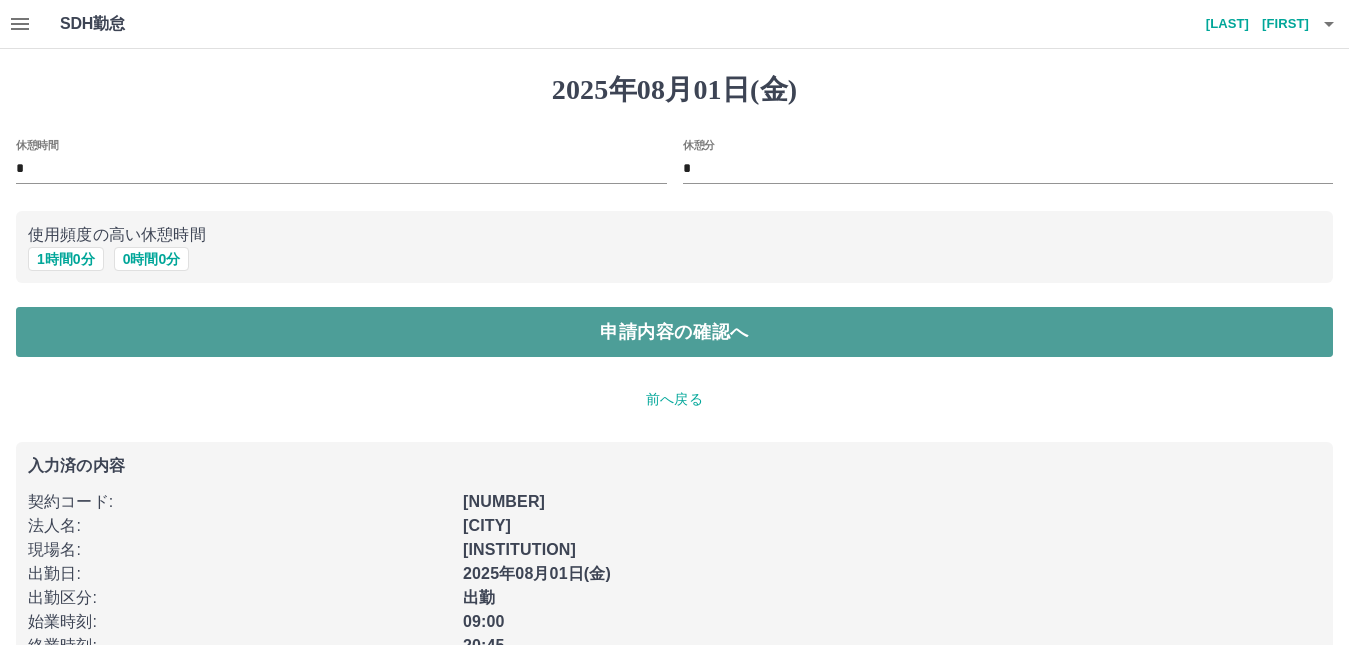 click on "申請内容の確認へ" at bounding box center (674, 332) 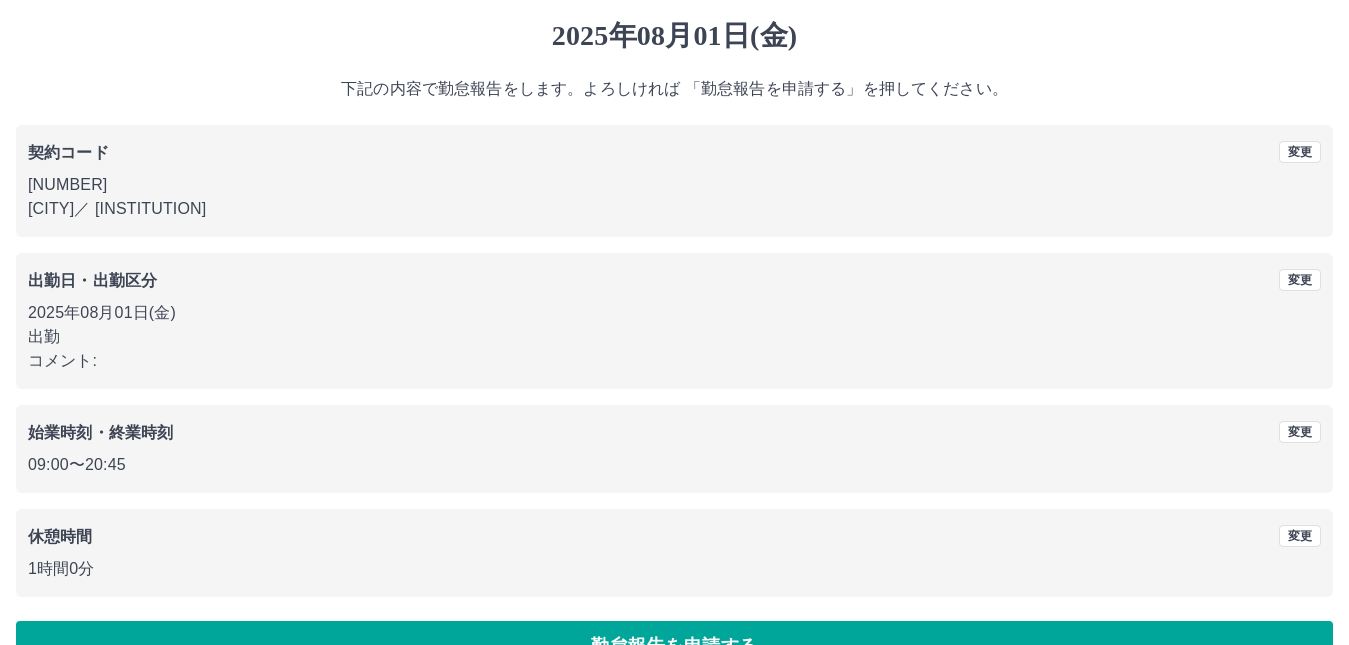 scroll, scrollTop: 104, scrollLeft: 0, axis: vertical 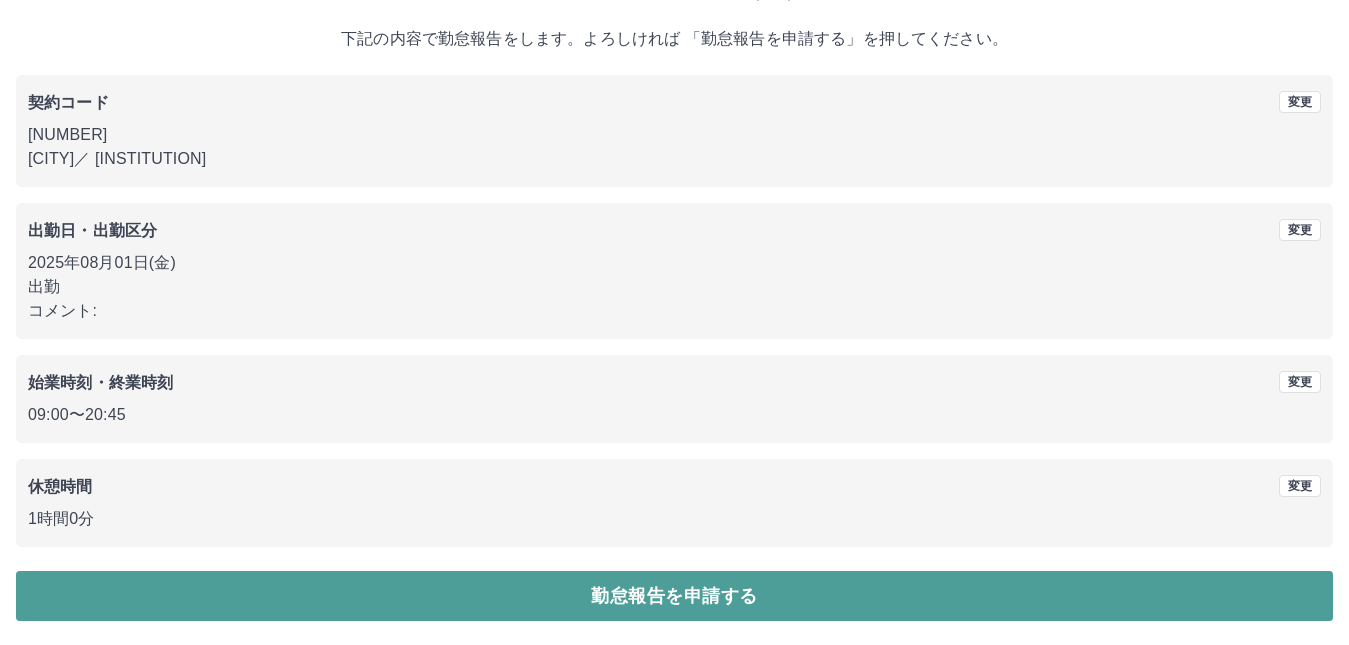 click on "勤怠報告を申請する" at bounding box center [674, 596] 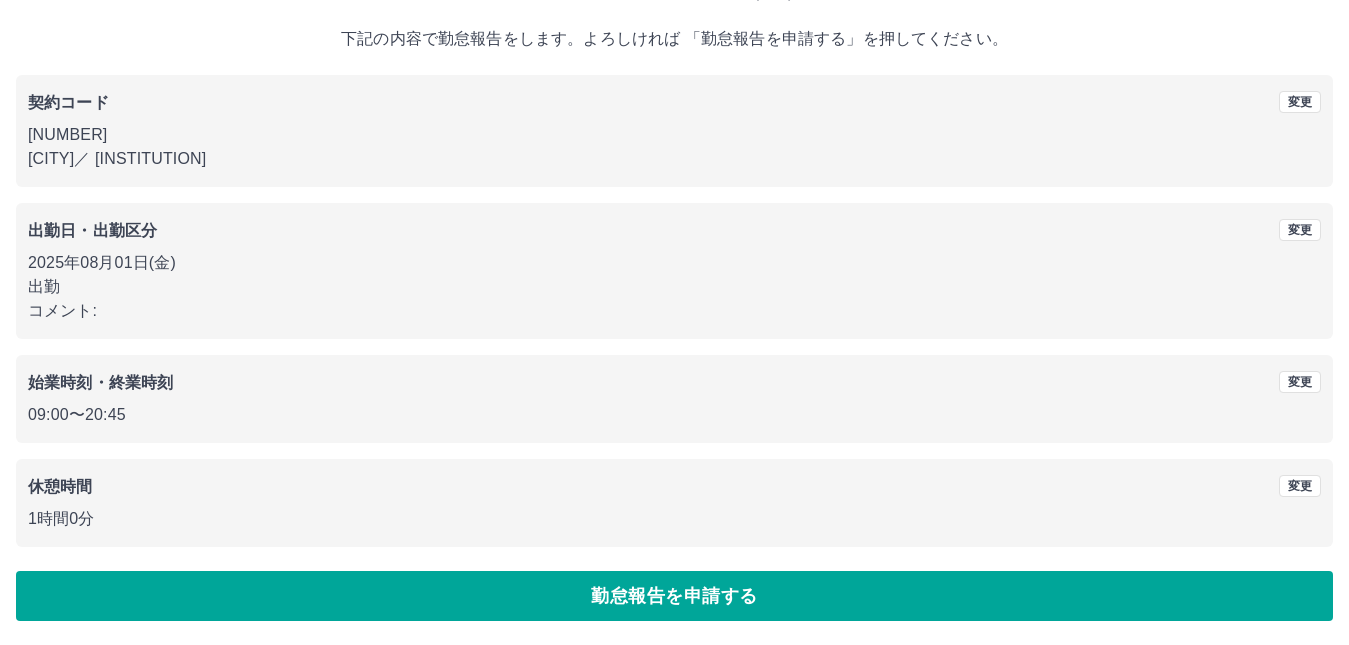 scroll, scrollTop: 0, scrollLeft: 0, axis: both 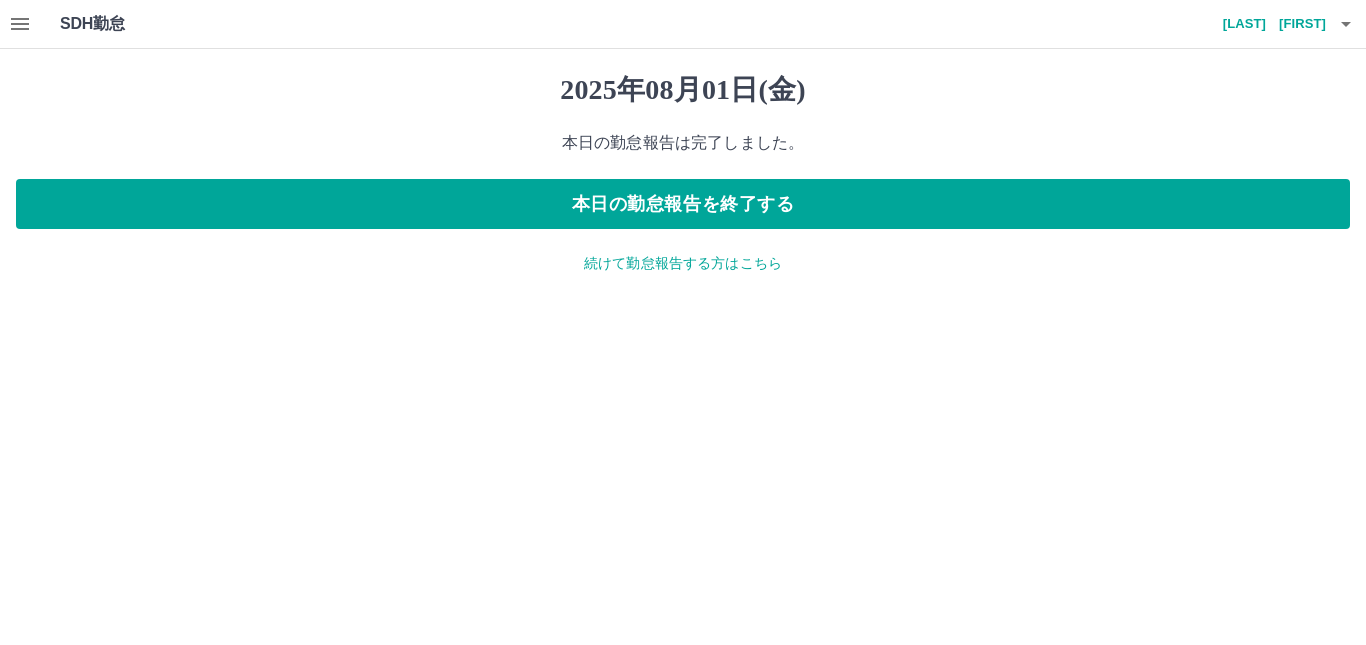 click on "続けて勤怠報告する方はこちら" at bounding box center [683, 263] 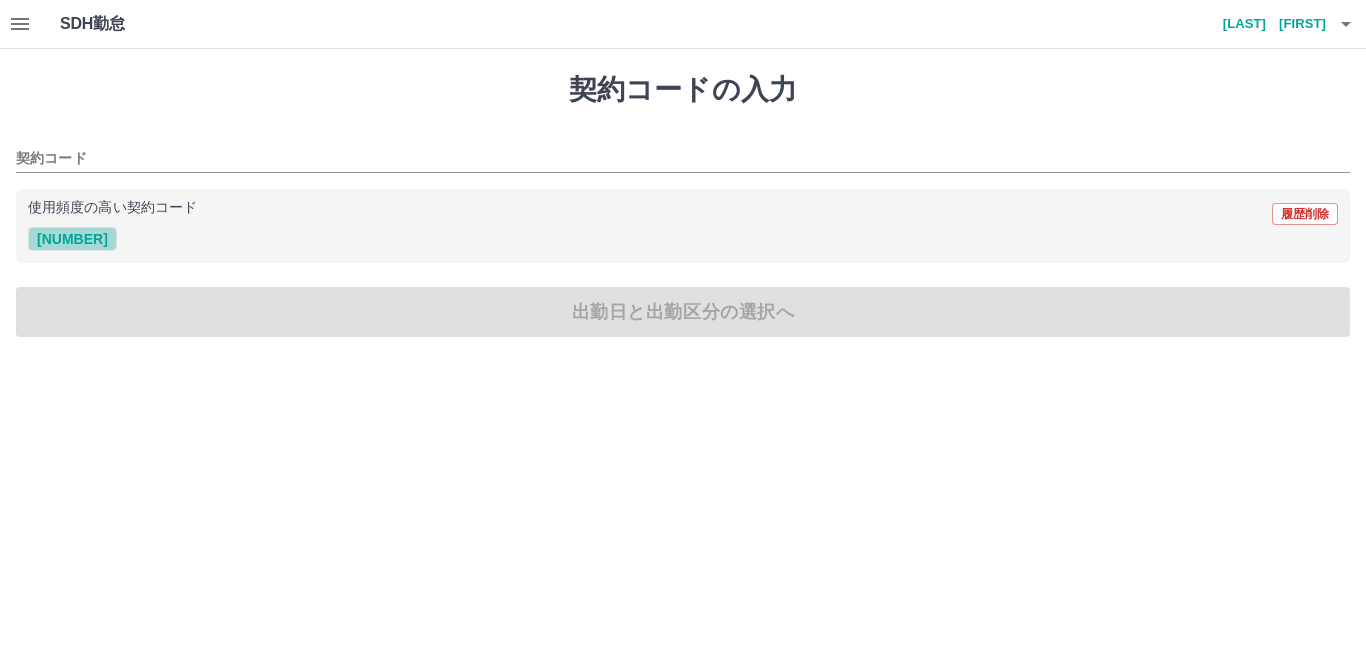 click on "[NUMBER]" at bounding box center [72, 239] 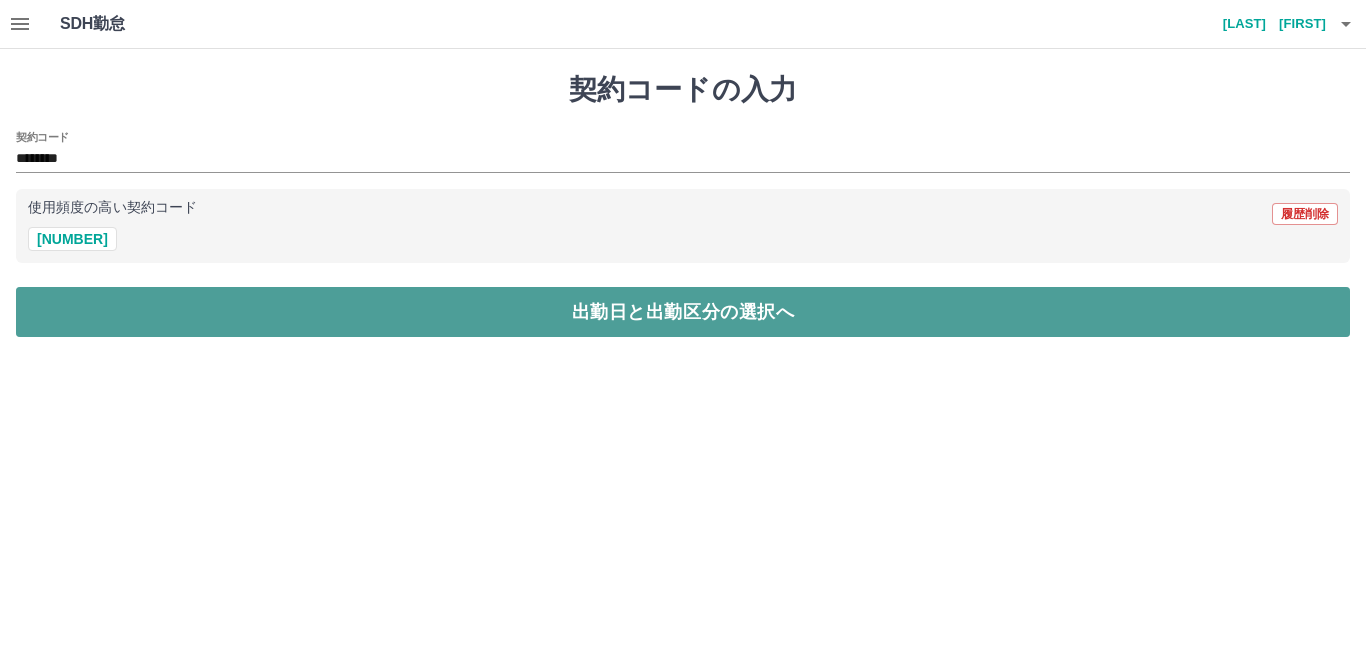 click on "出勤日と出勤区分の選択へ" at bounding box center [683, 312] 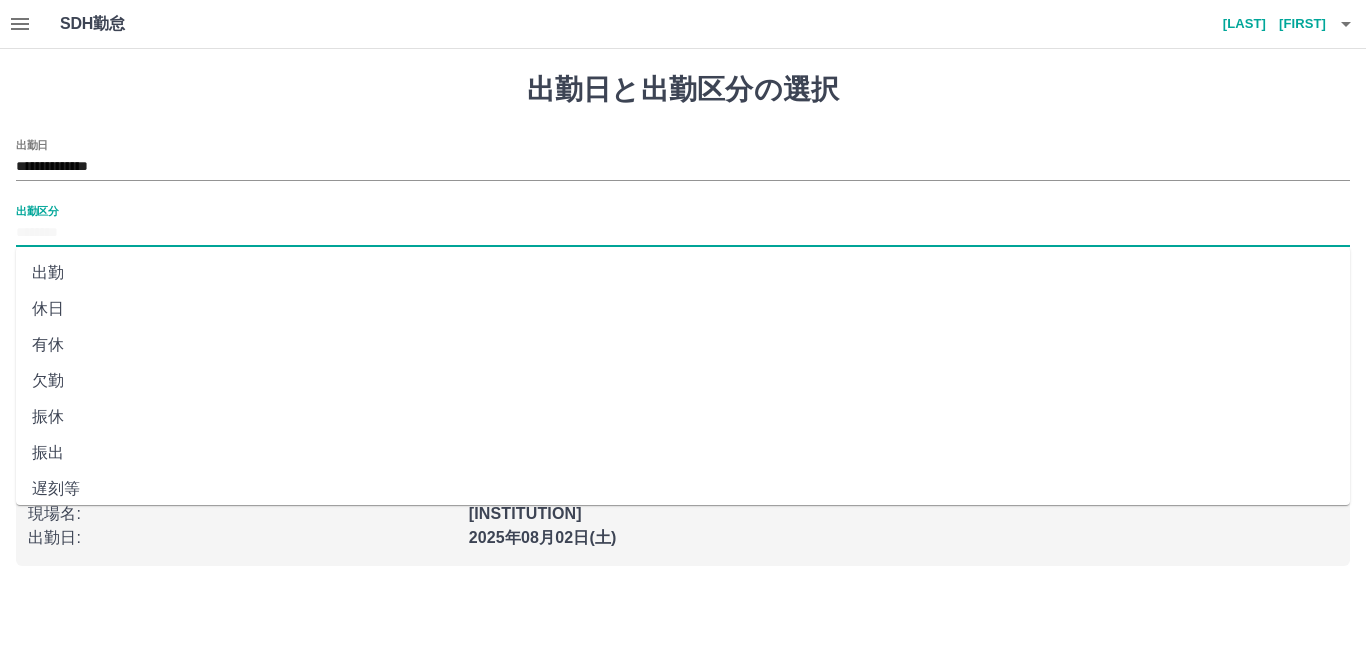 click on "出勤区分" at bounding box center [683, 233] 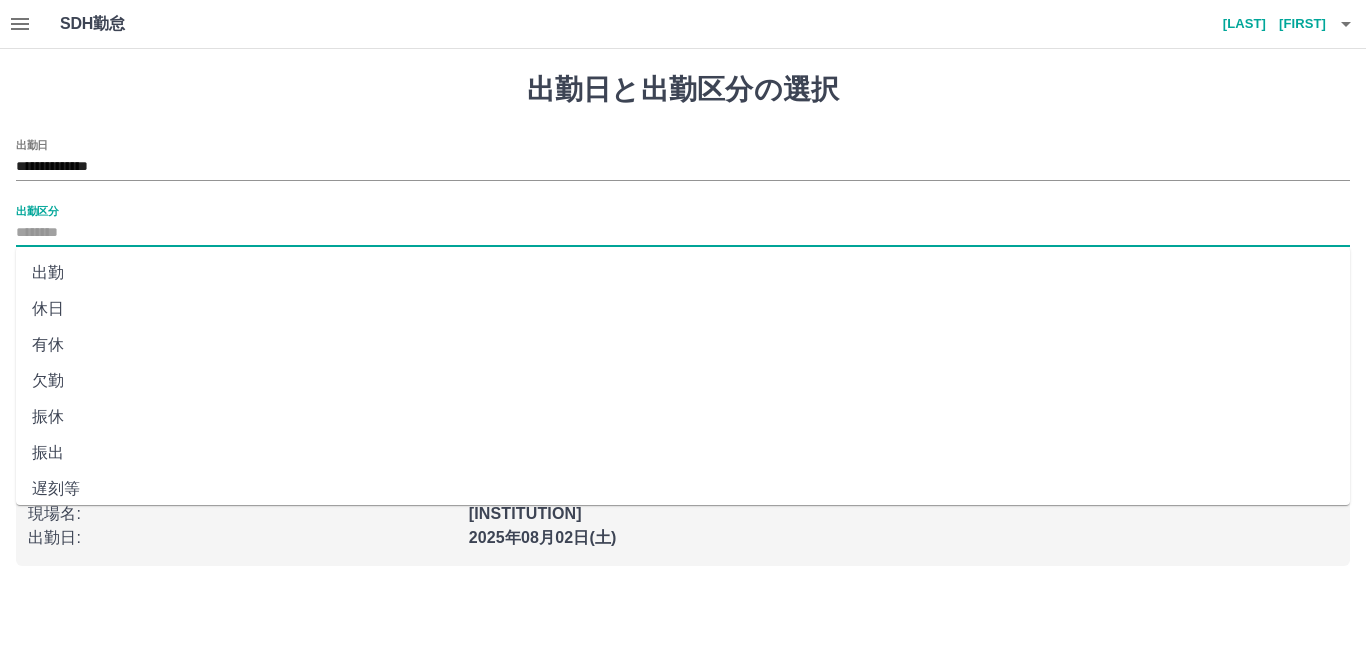 click on "出勤" at bounding box center (683, 273) 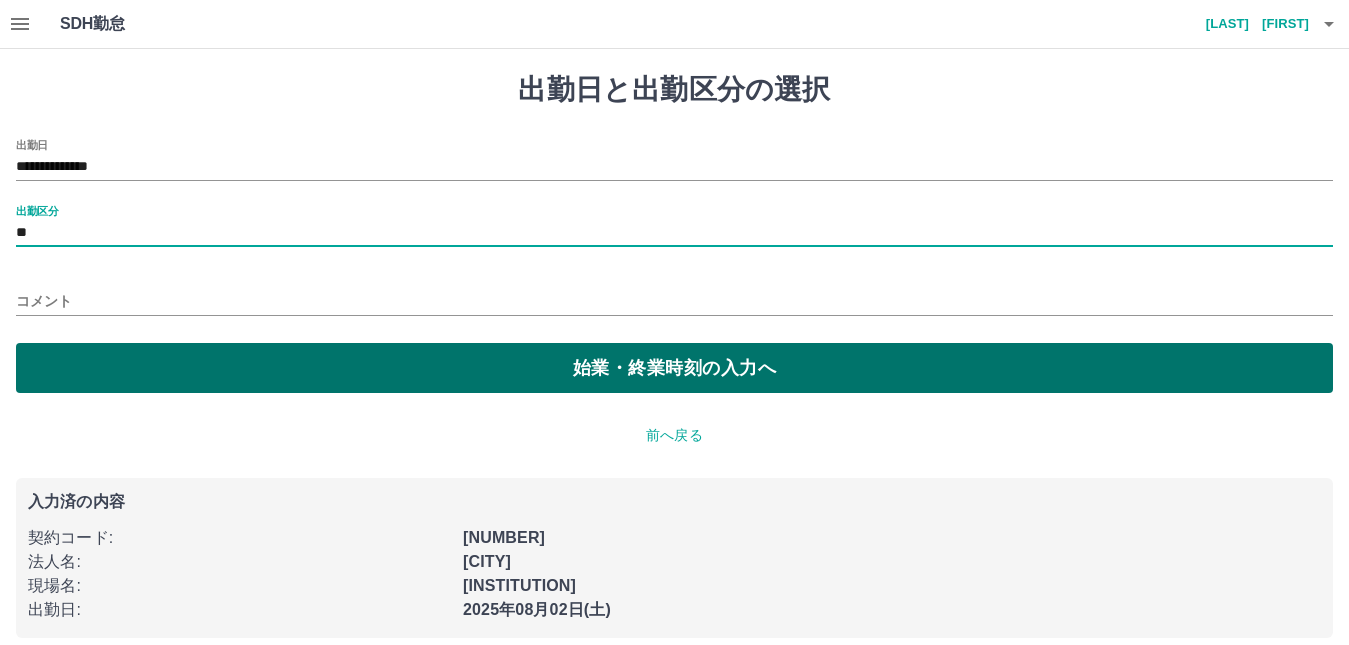 click on "始業・終業時刻の入力へ" at bounding box center (674, 368) 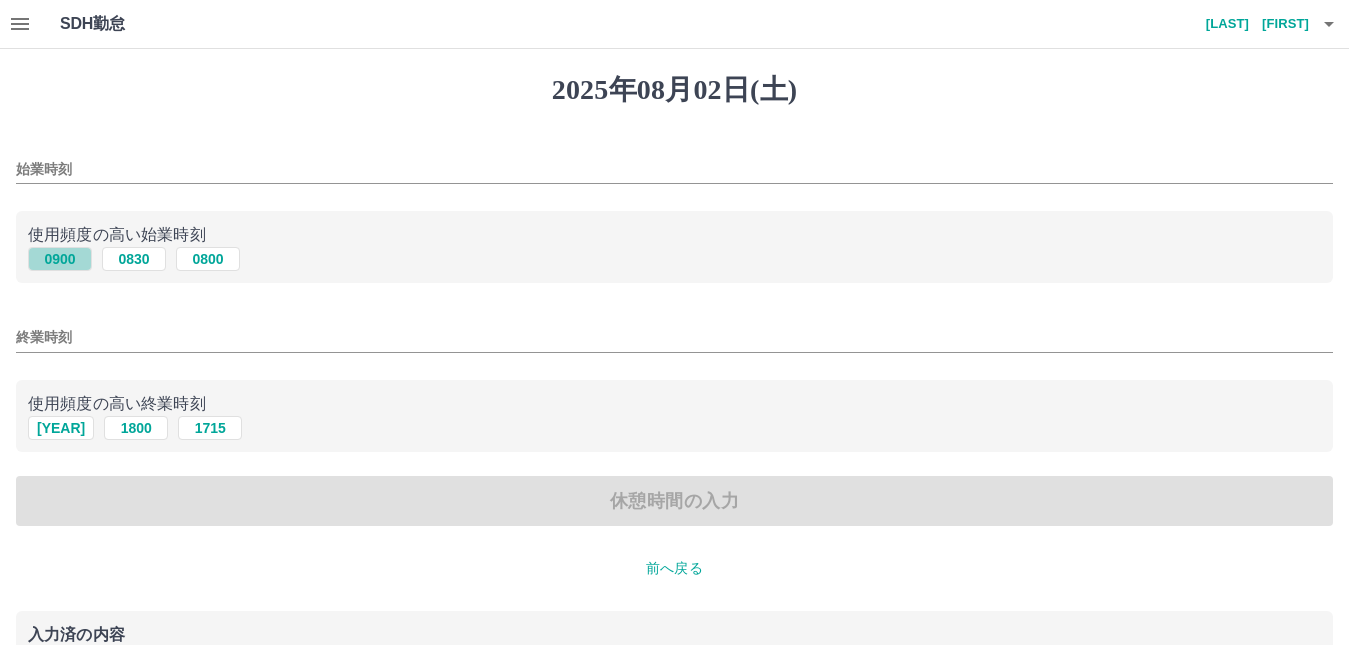 click on "0900" at bounding box center (60, 259) 